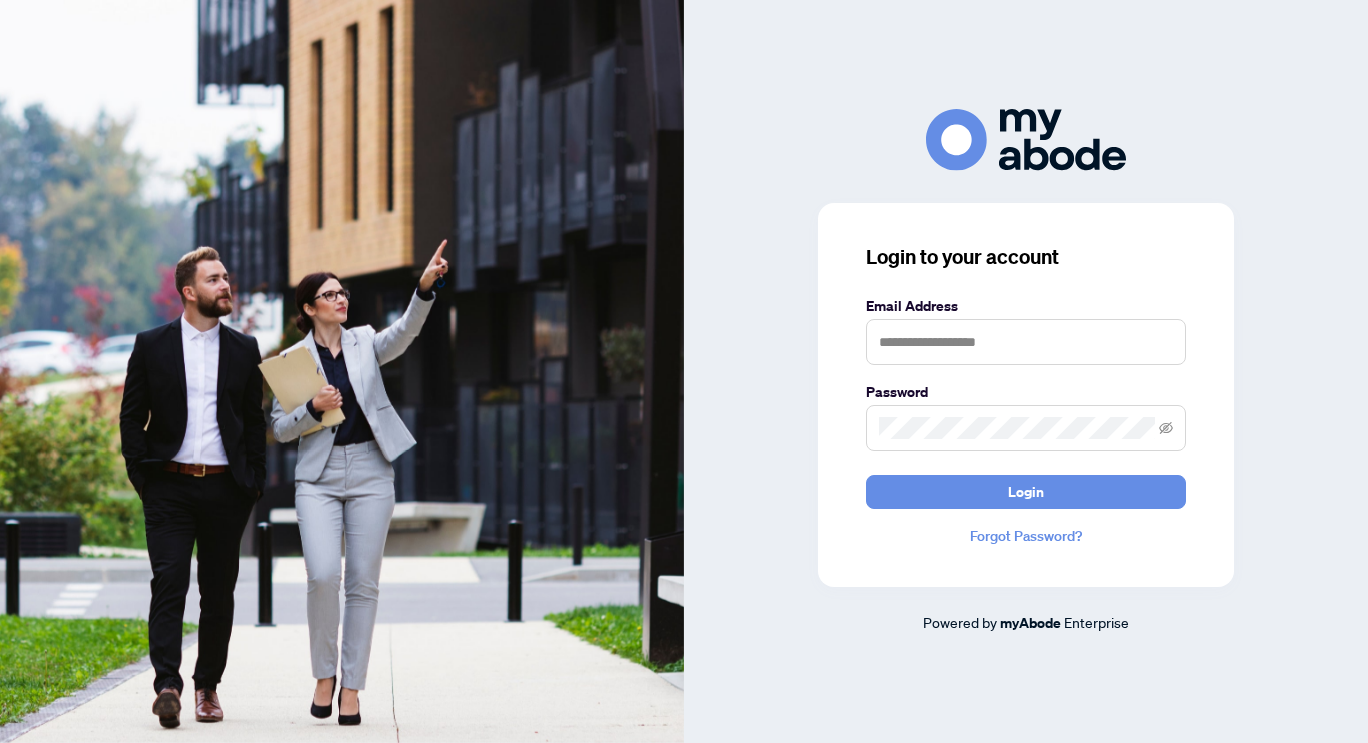 scroll, scrollTop: 0, scrollLeft: 0, axis: both 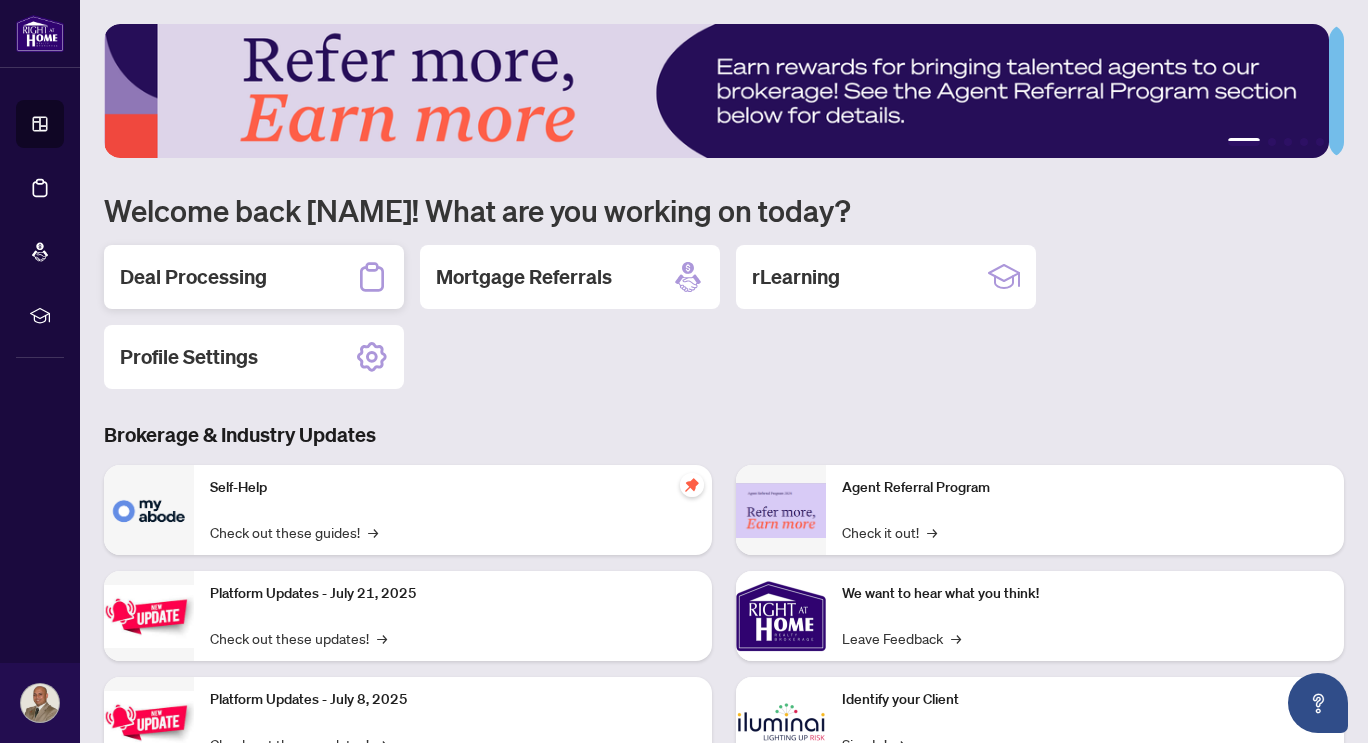 click on "Deal Processing" at bounding box center (193, 277) 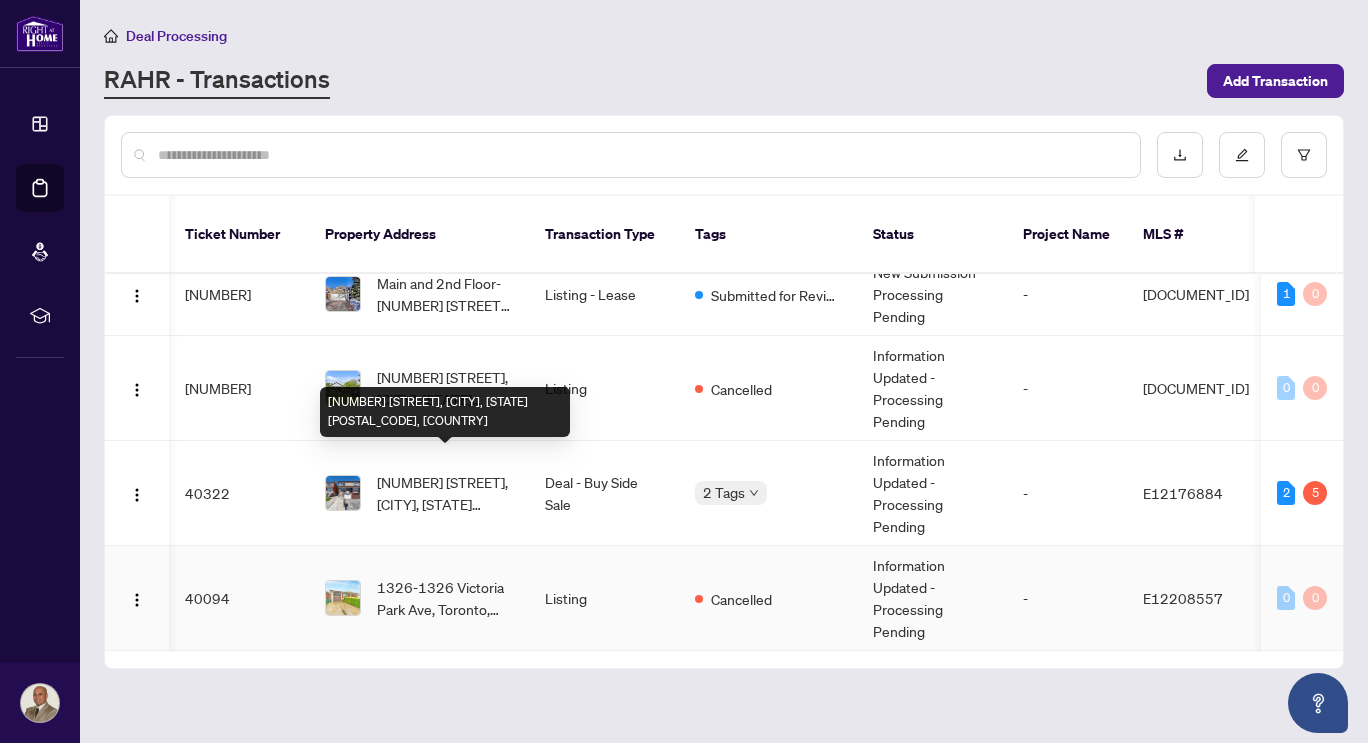 scroll, scrollTop: 261, scrollLeft: 11, axis: both 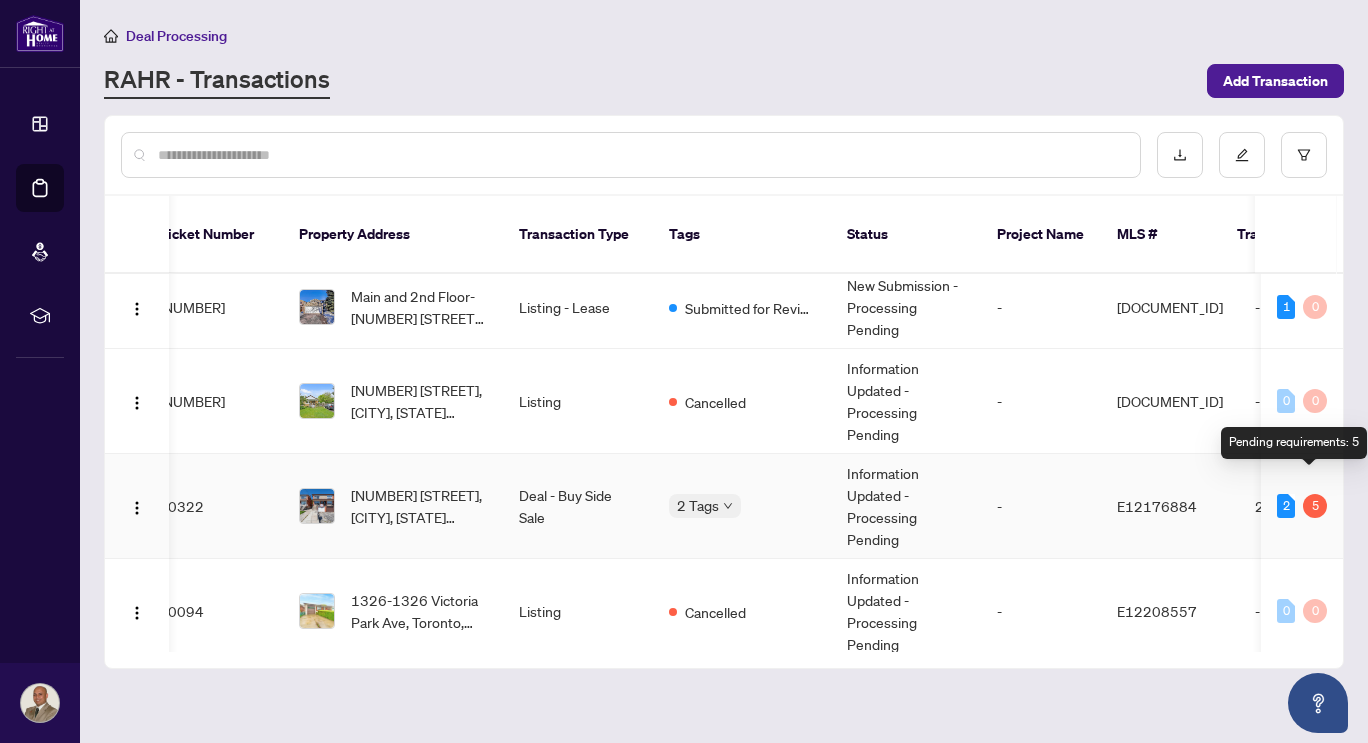 click on "5" at bounding box center [1315, 506] 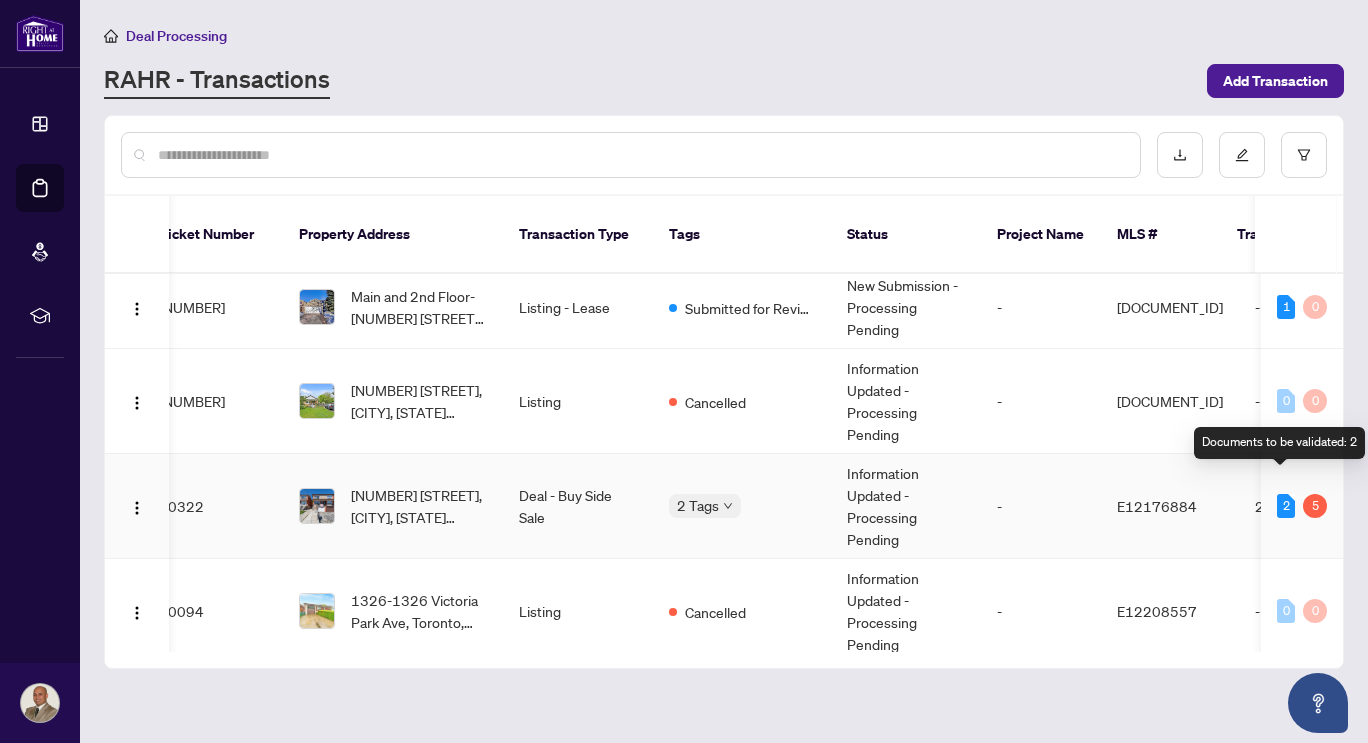 click on "2" at bounding box center [1286, 506] 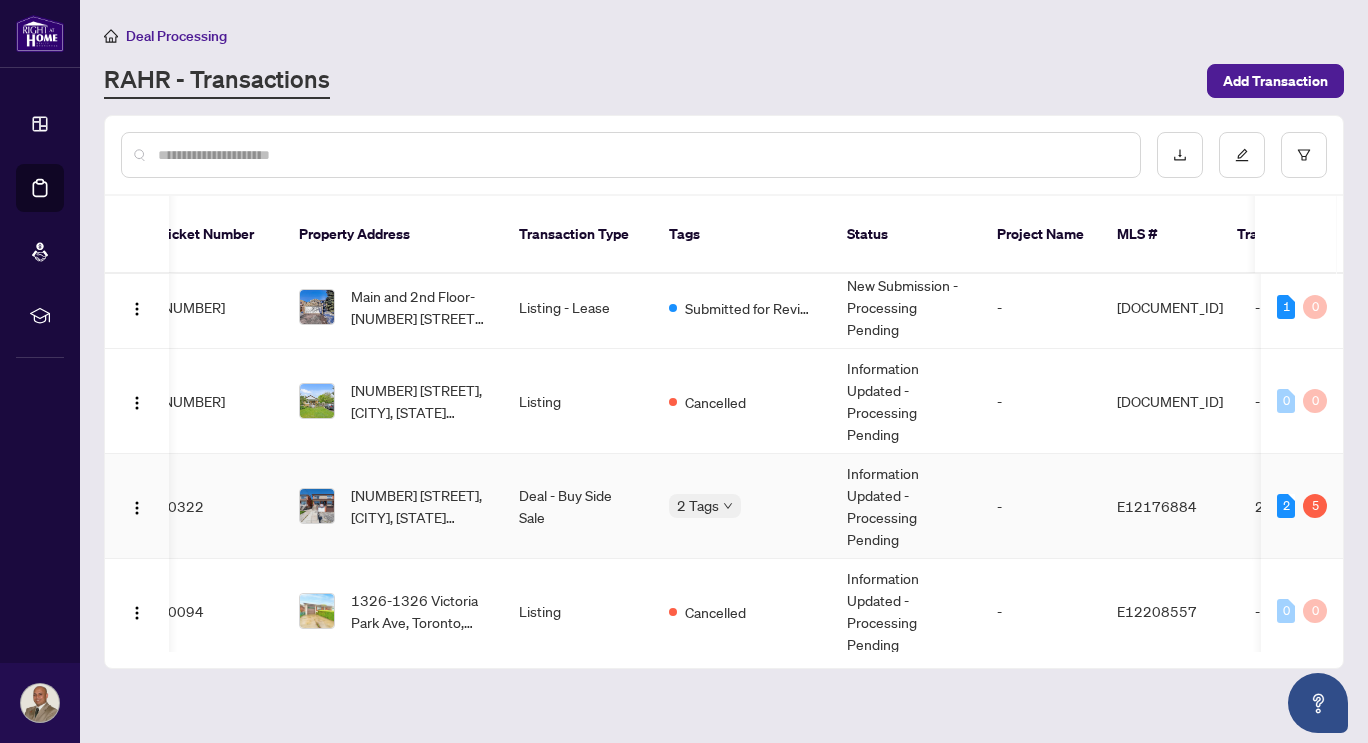 click on "Deal - Buy Side Sale" at bounding box center (578, 506) 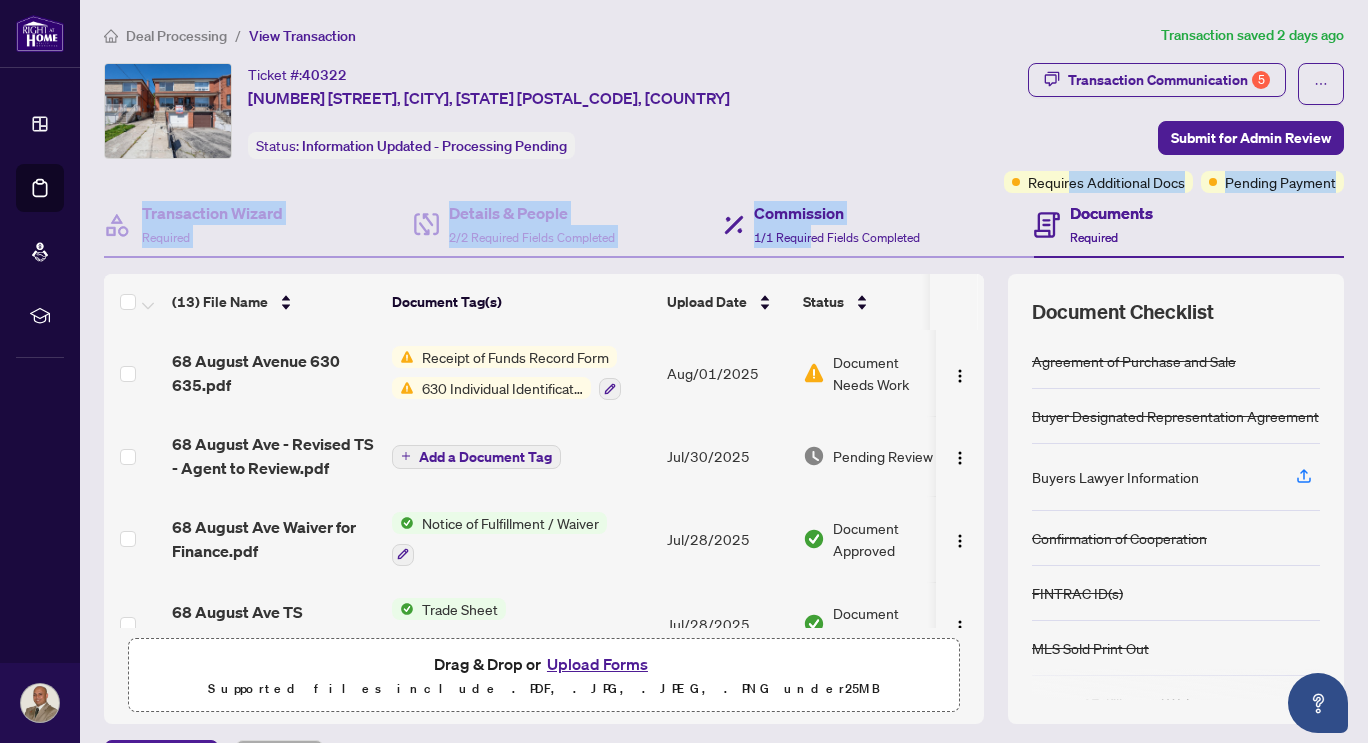 drag, startPoint x: 1053, startPoint y: 187, endPoint x: 804, endPoint y: 236, distance: 253.7755 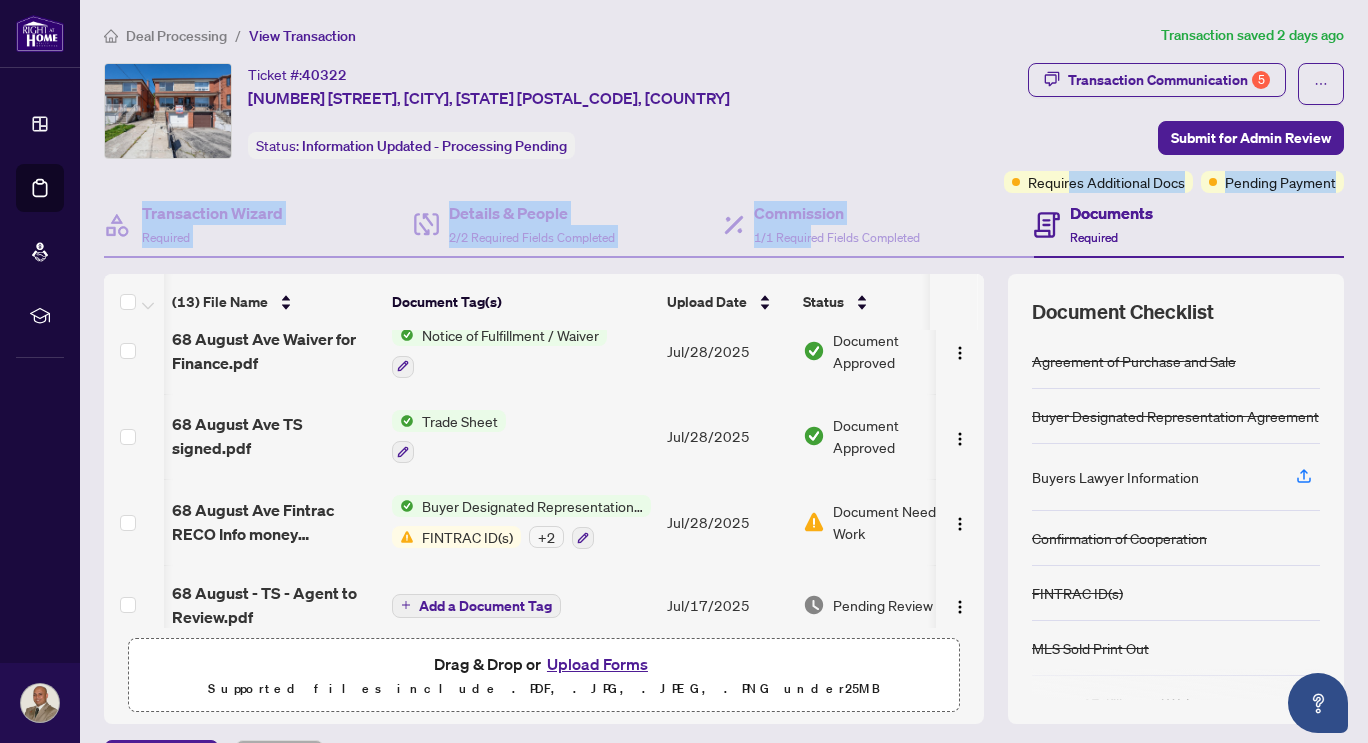 scroll, scrollTop: 307, scrollLeft: 11, axis: both 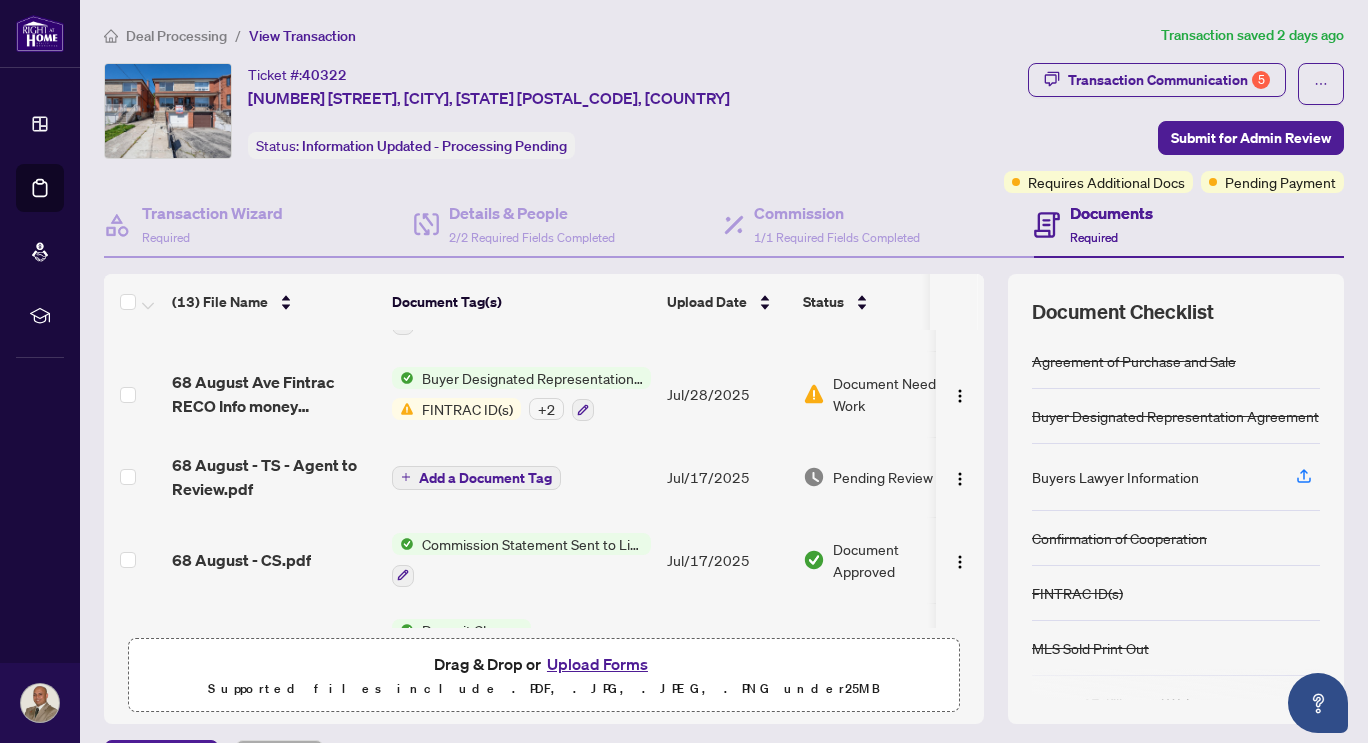 click on "Required" at bounding box center [1094, 237] 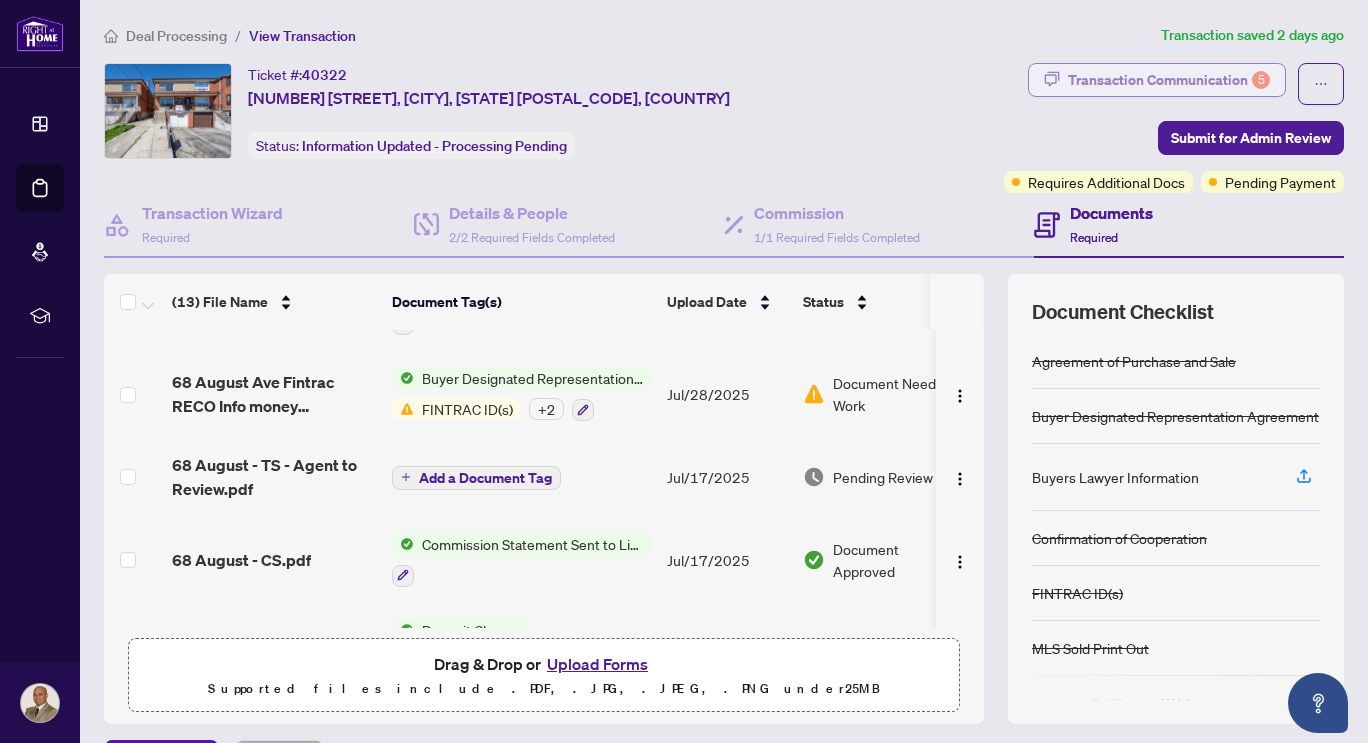 click on "Transaction Communication 5" at bounding box center [1169, 80] 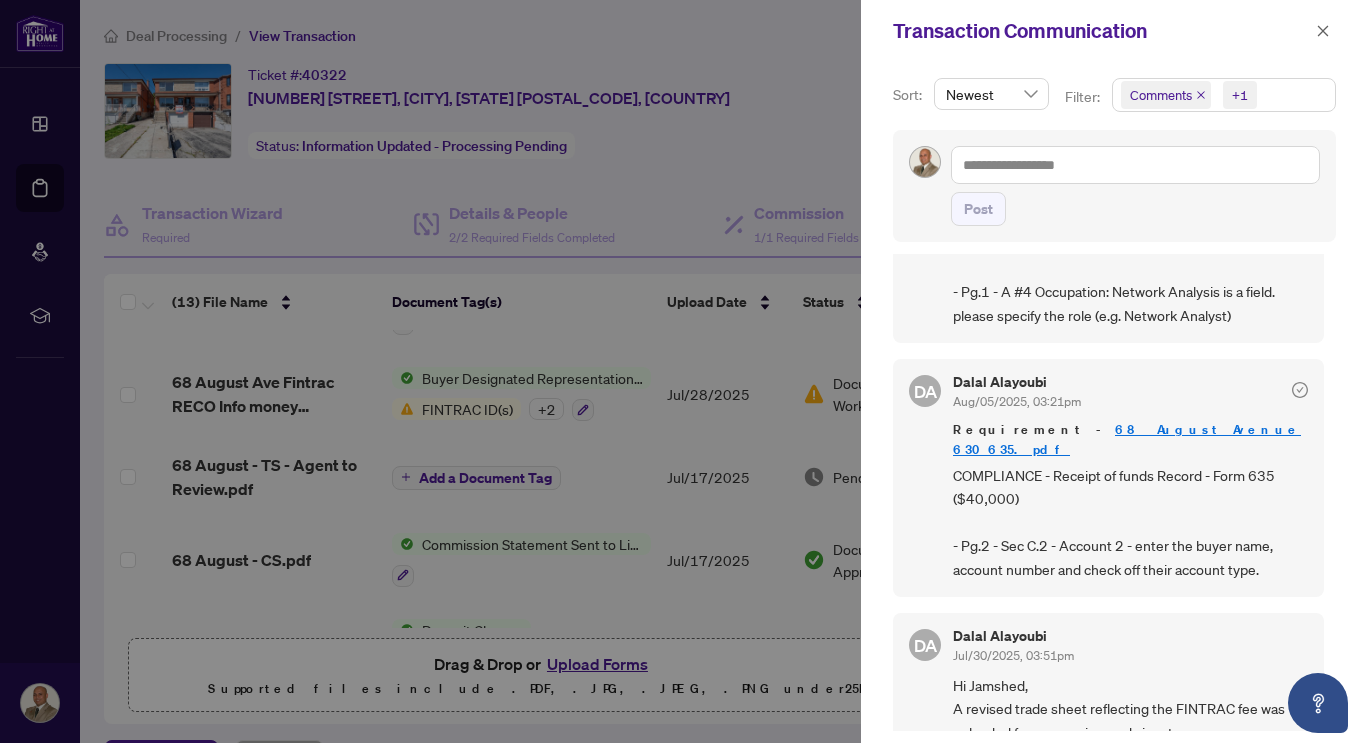 scroll, scrollTop: 136, scrollLeft: 0, axis: vertical 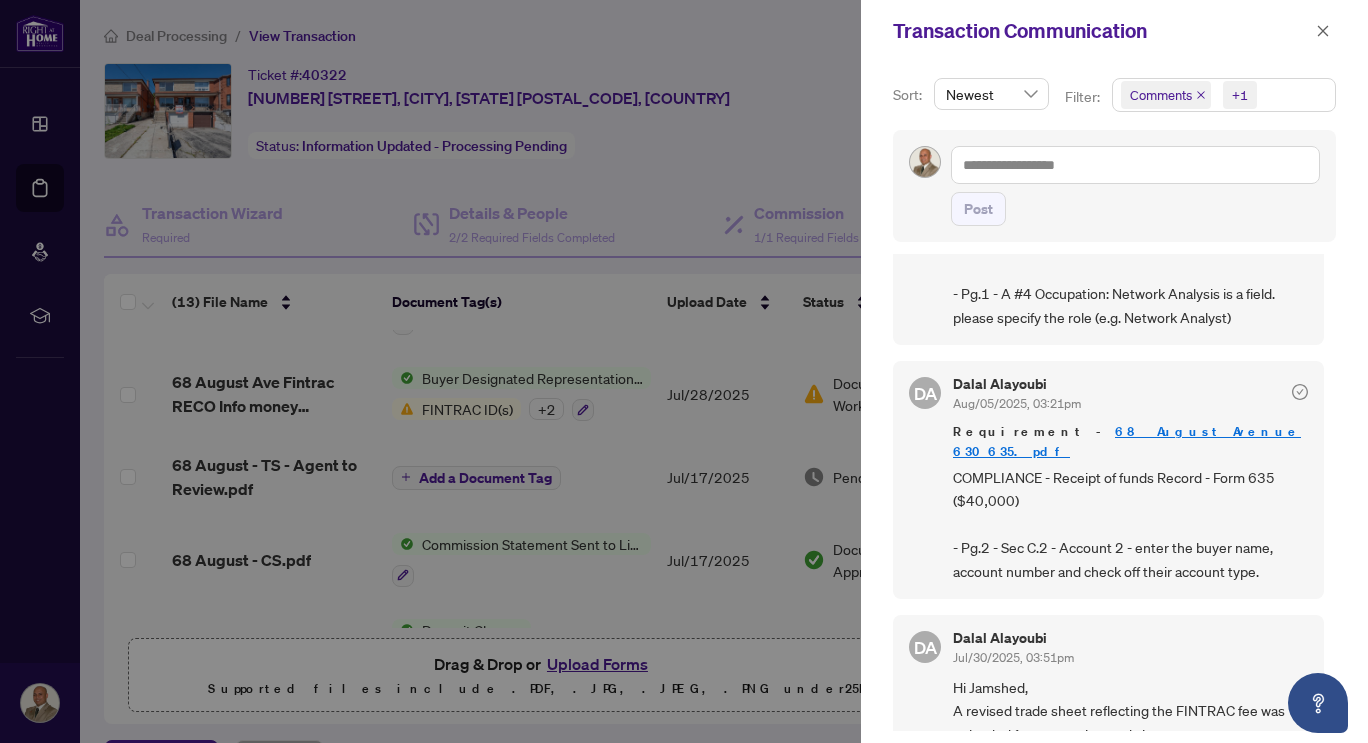 click on "68 August Avenue 630 635.pdf" at bounding box center [1127, 441] 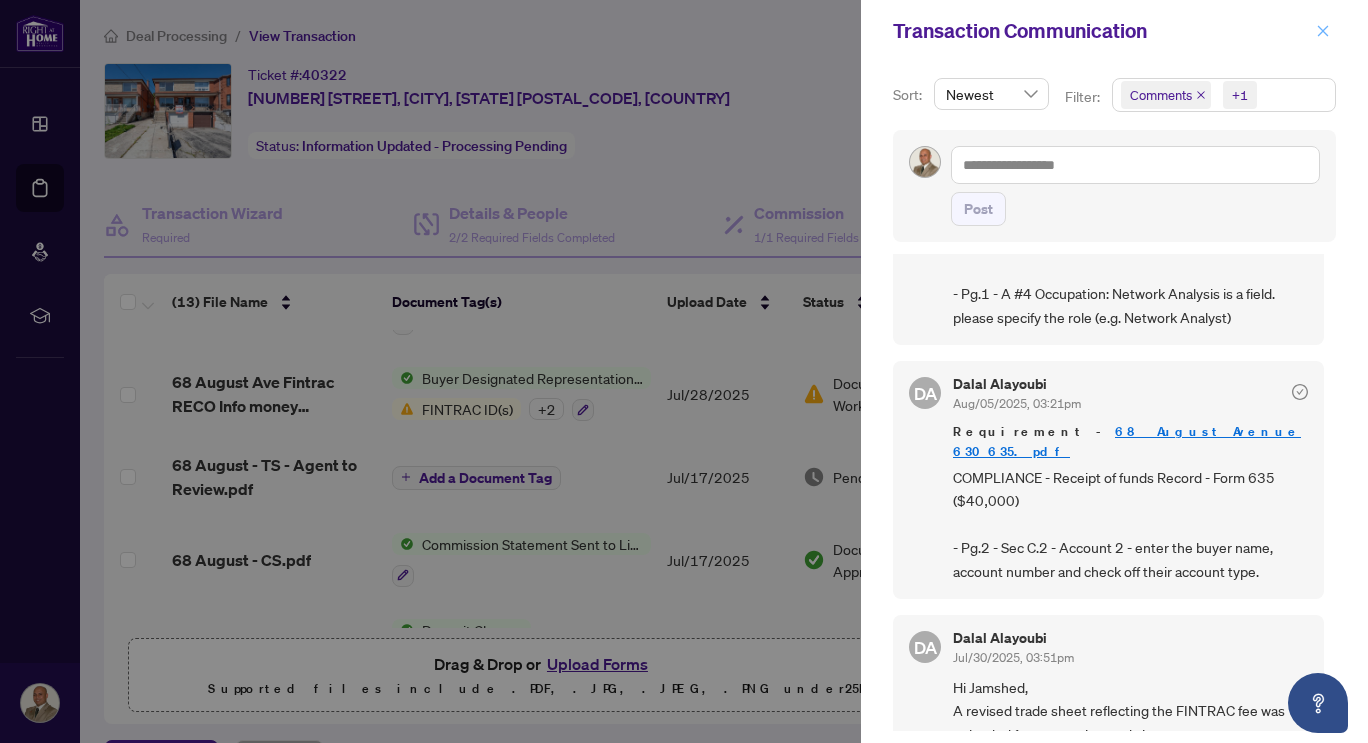 click 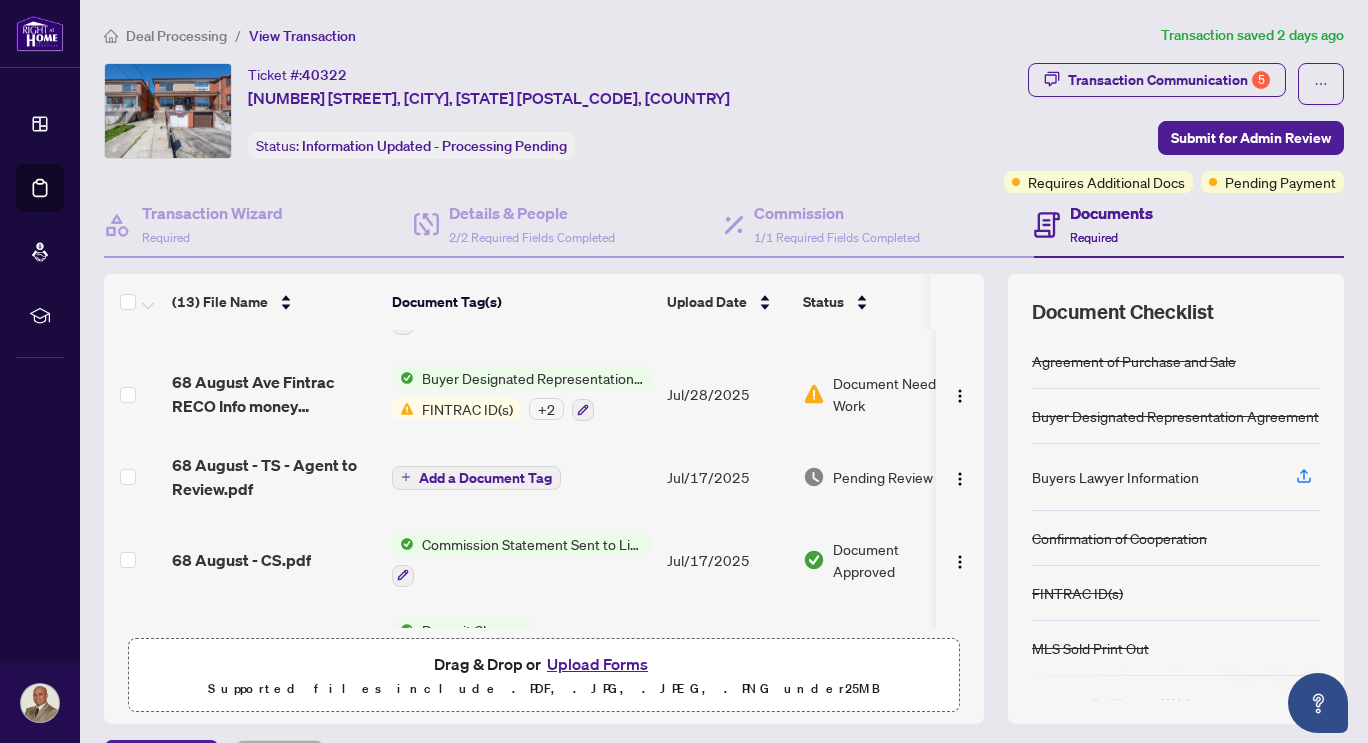 click on "Upload Forms" at bounding box center [597, 664] 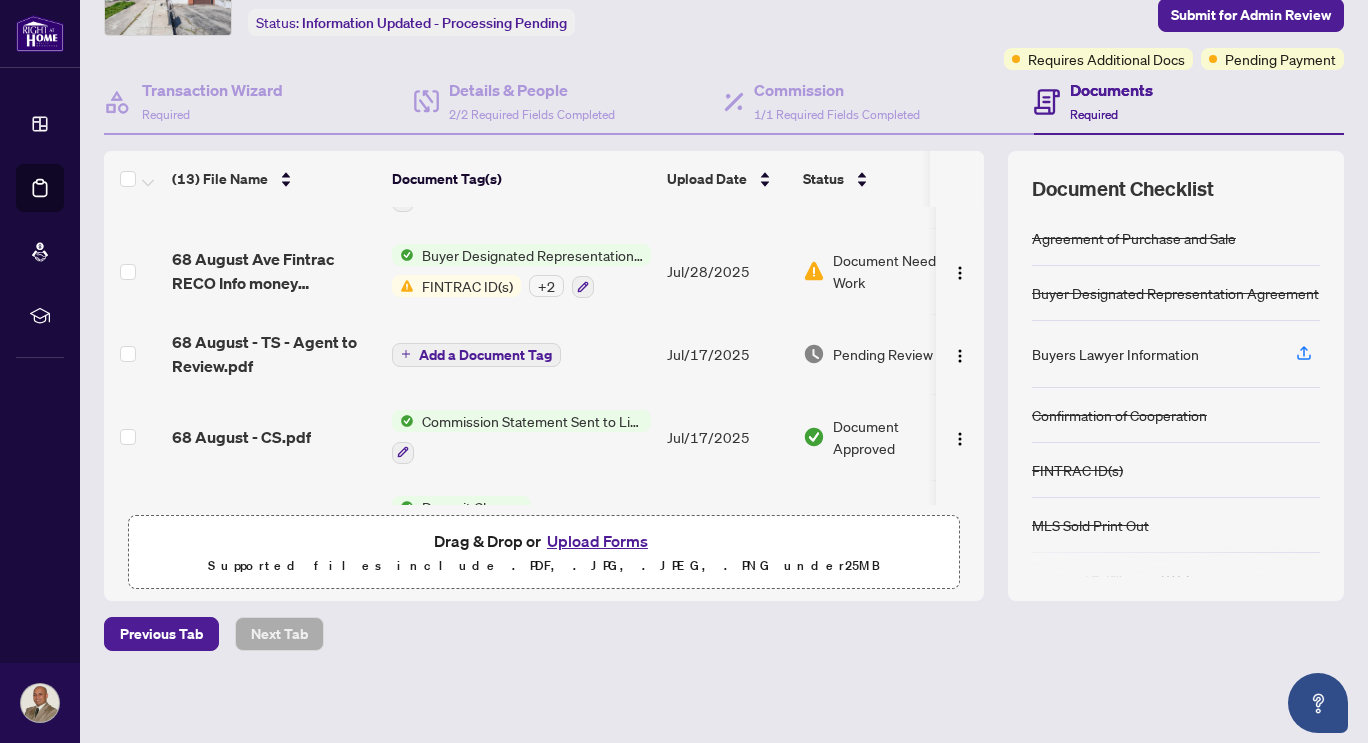 click on "Upload Forms" at bounding box center (597, 541) 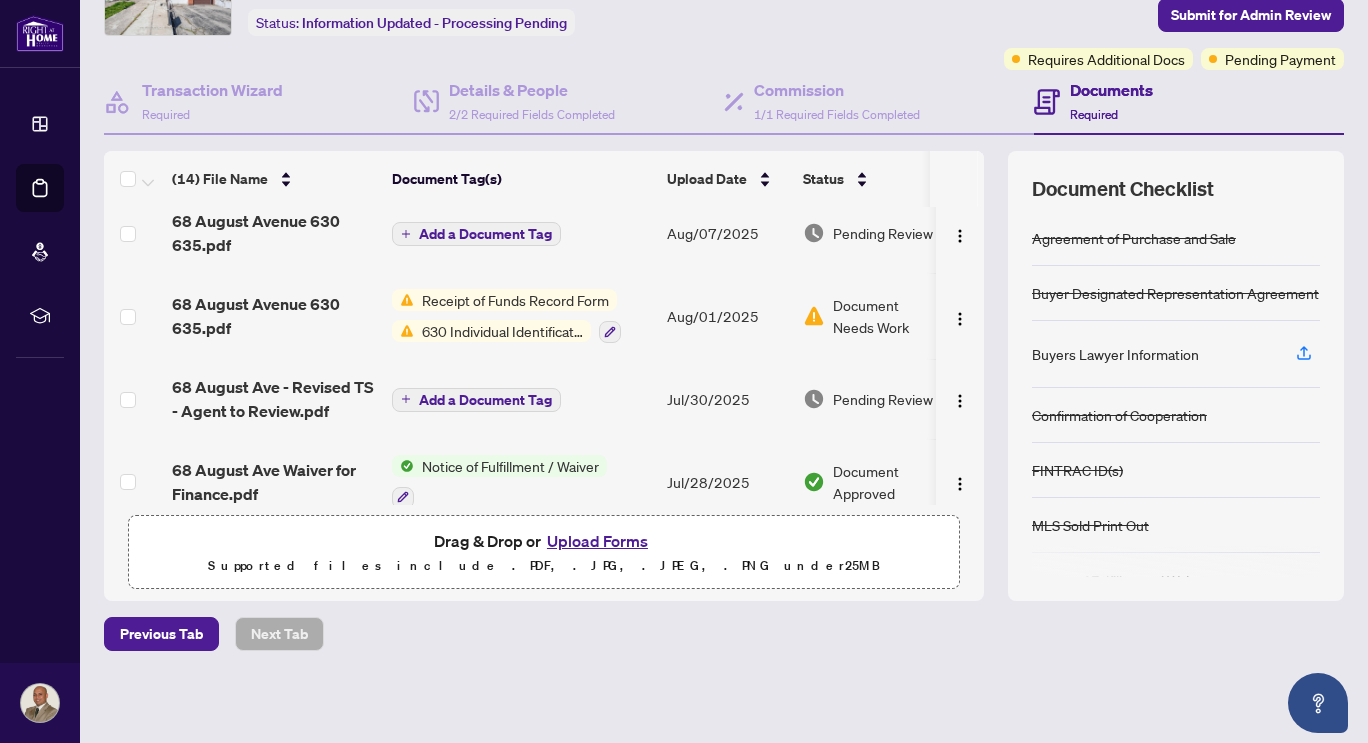 scroll, scrollTop: 0, scrollLeft: 0, axis: both 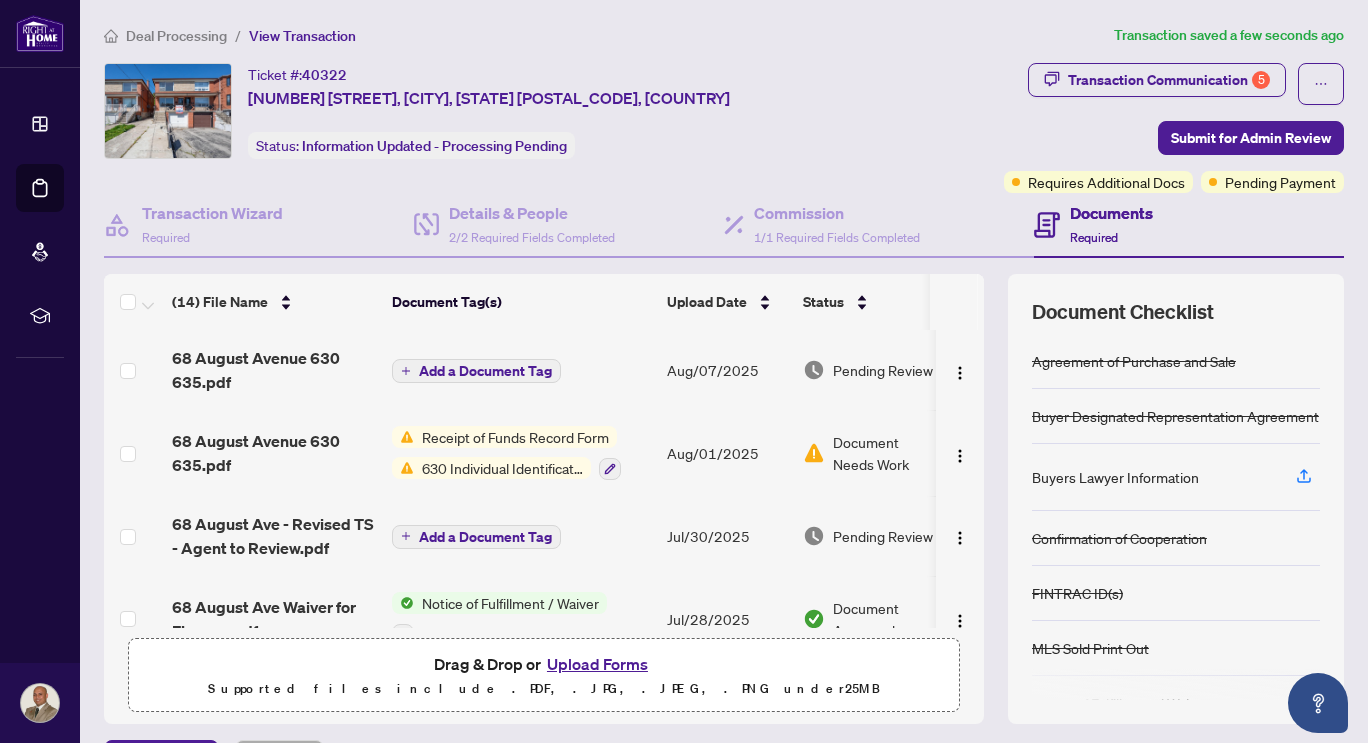 click on "Add a Document Tag" at bounding box center (485, 371) 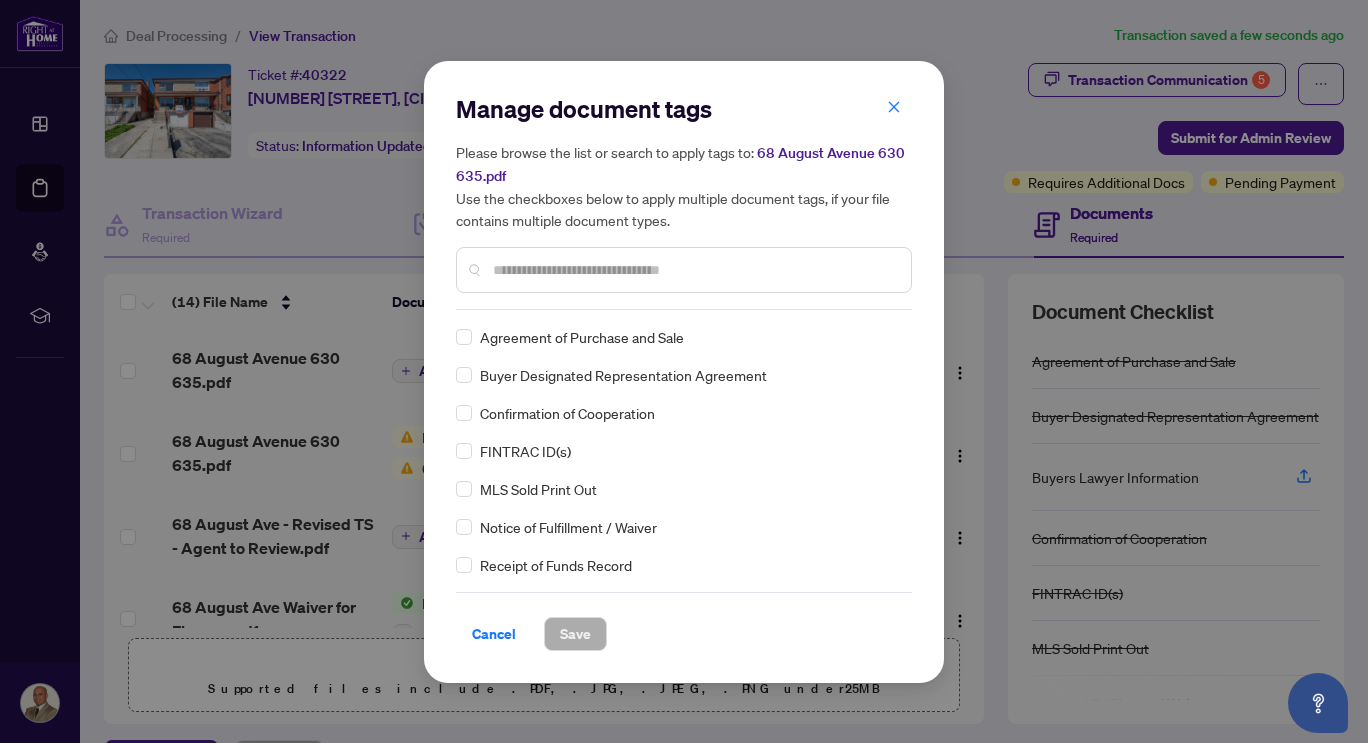 click at bounding box center (694, 270) 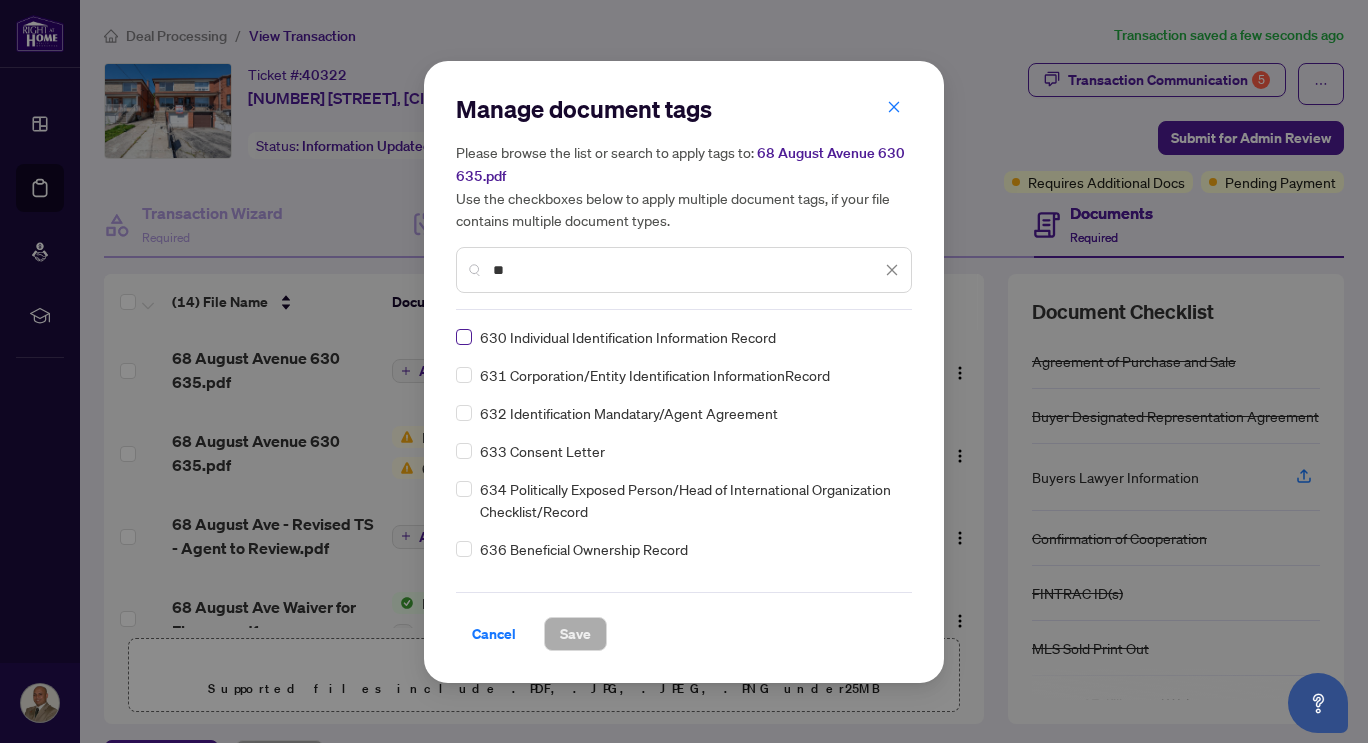 type on "**" 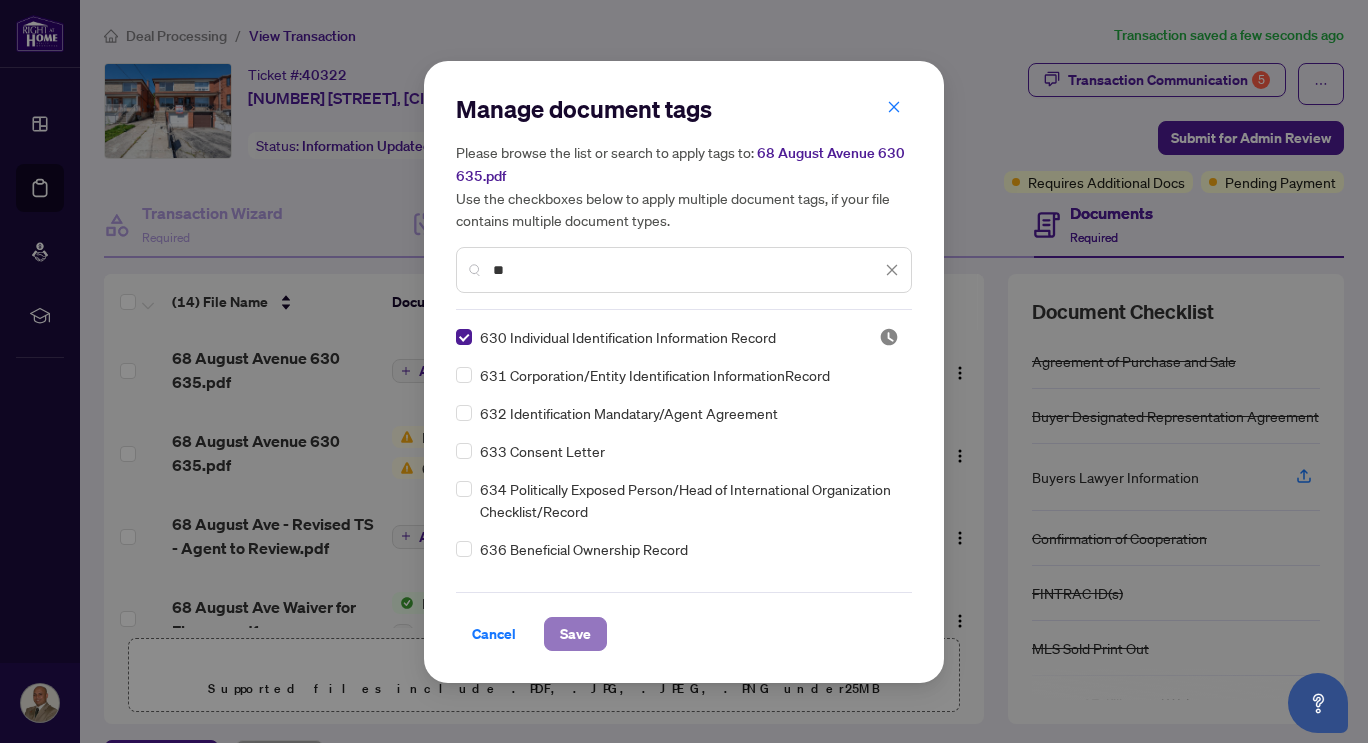 click on "Save" at bounding box center [575, 634] 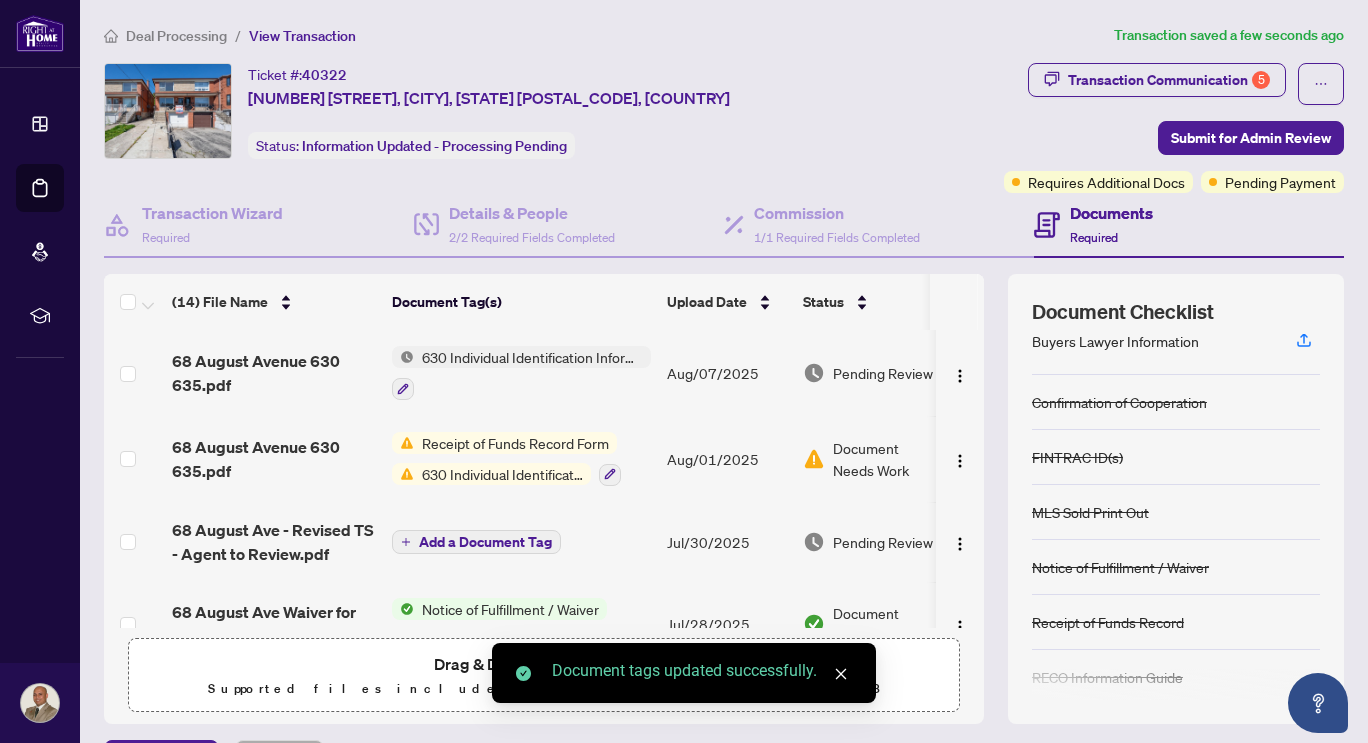 scroll, scrollTop: 270, scrollLeft: 0, axis: vertical 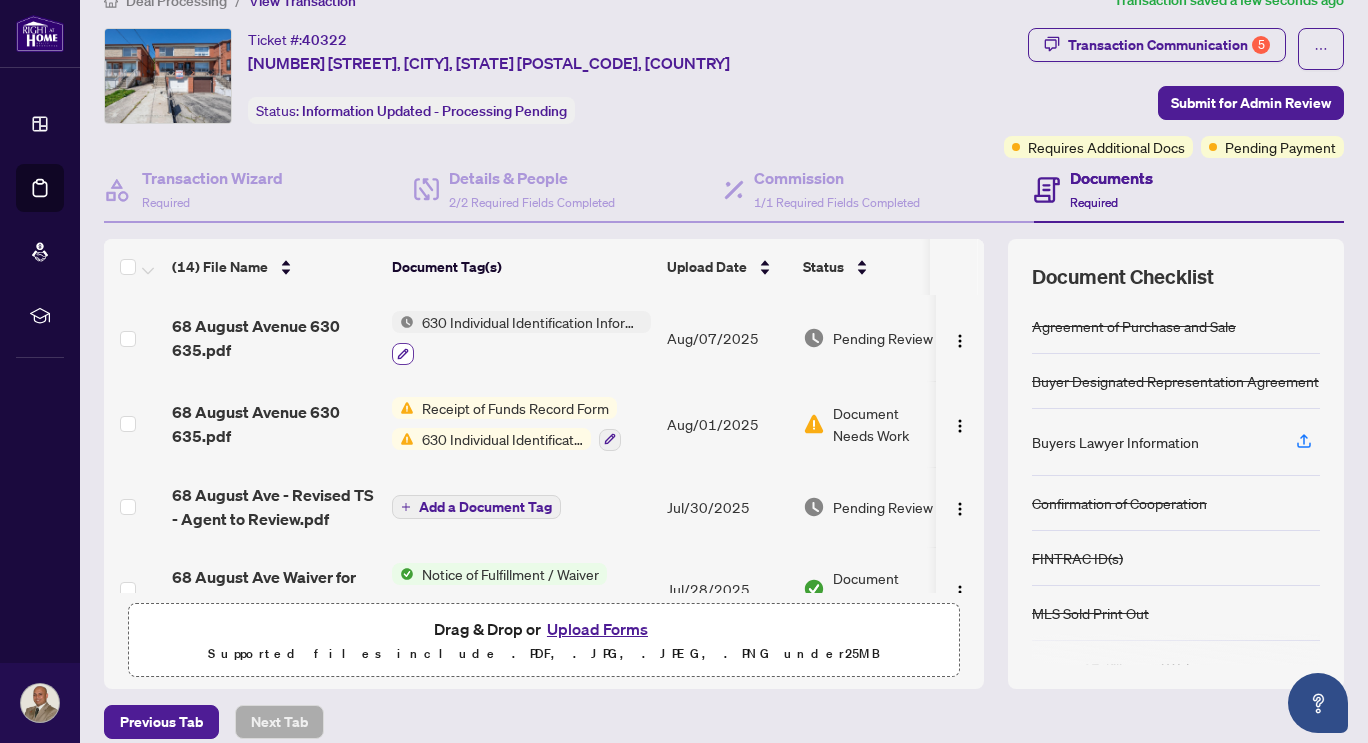 click at bounding box center (403, 354) 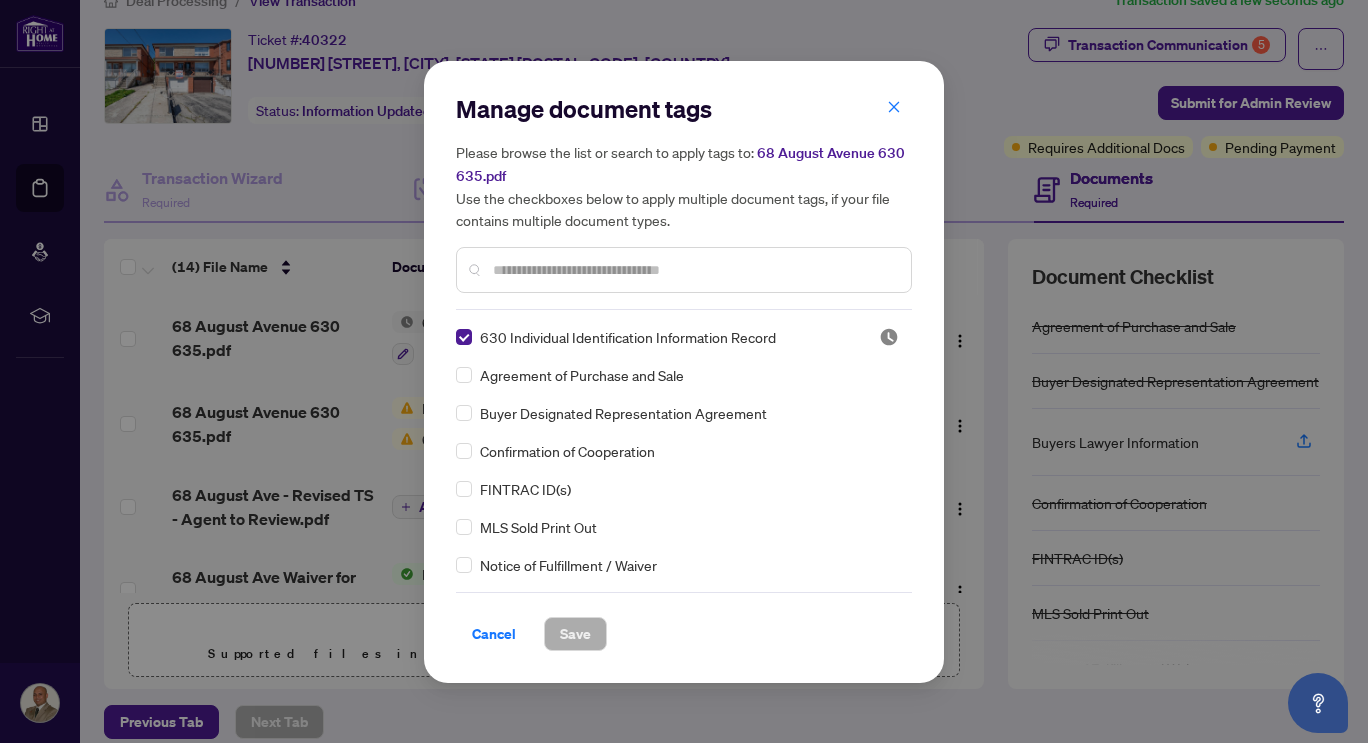 click at bounding box center [694, 270] 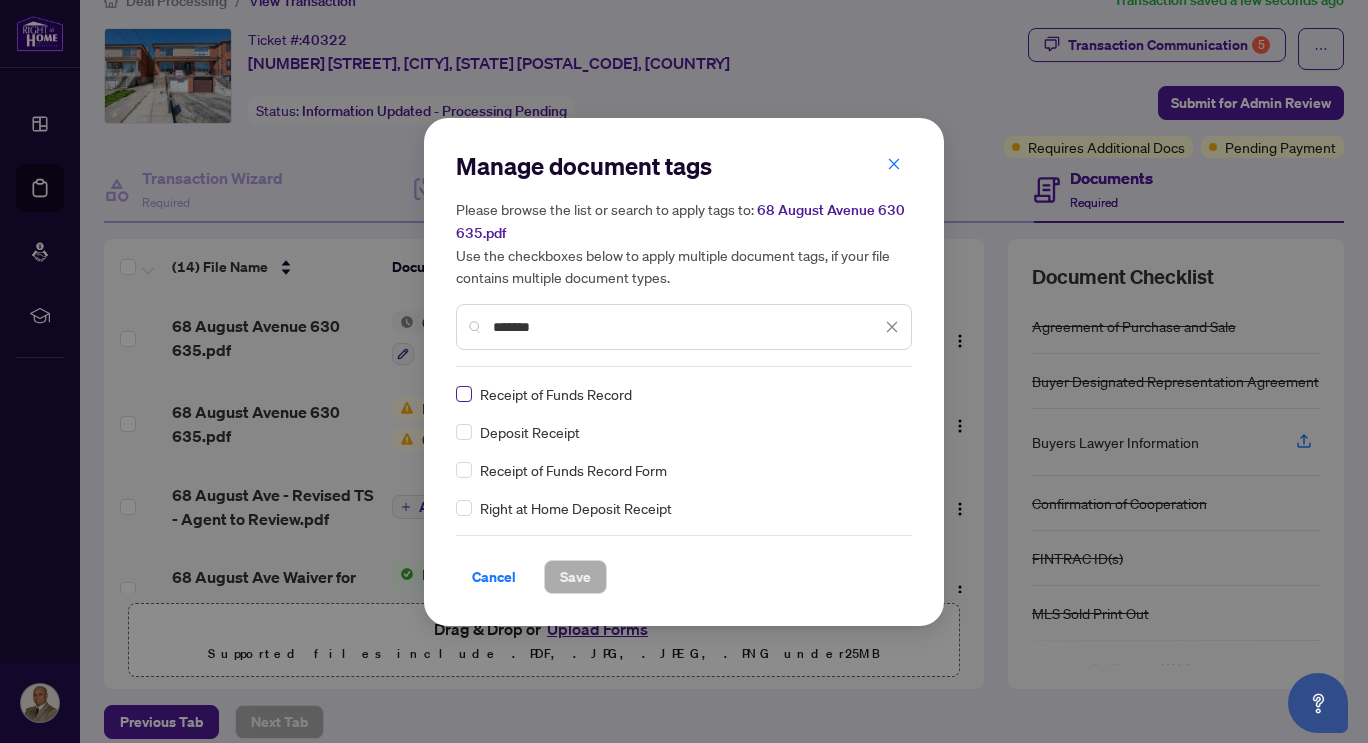 type on "*******" 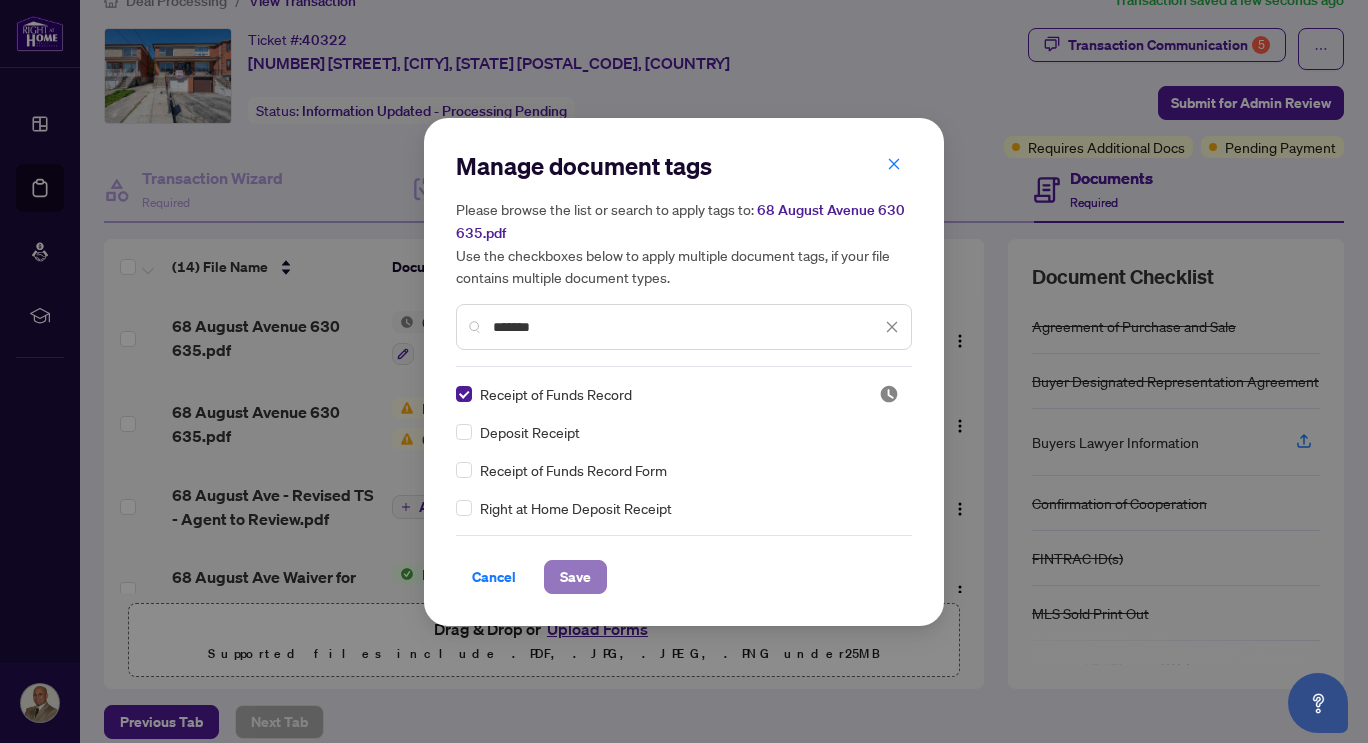 click on "Save" at bounding box center (575, 577) 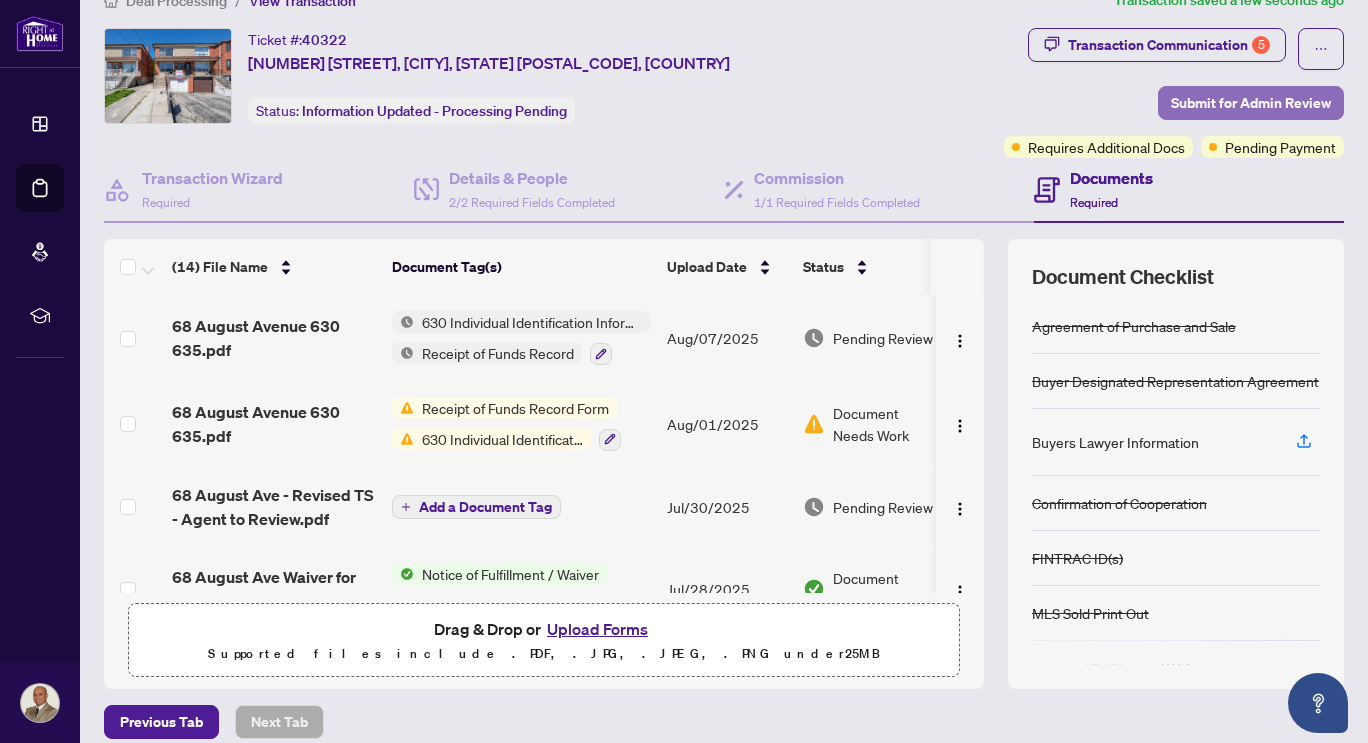 click on "Submit for Admin Review" at bounding box center [1251, 103] 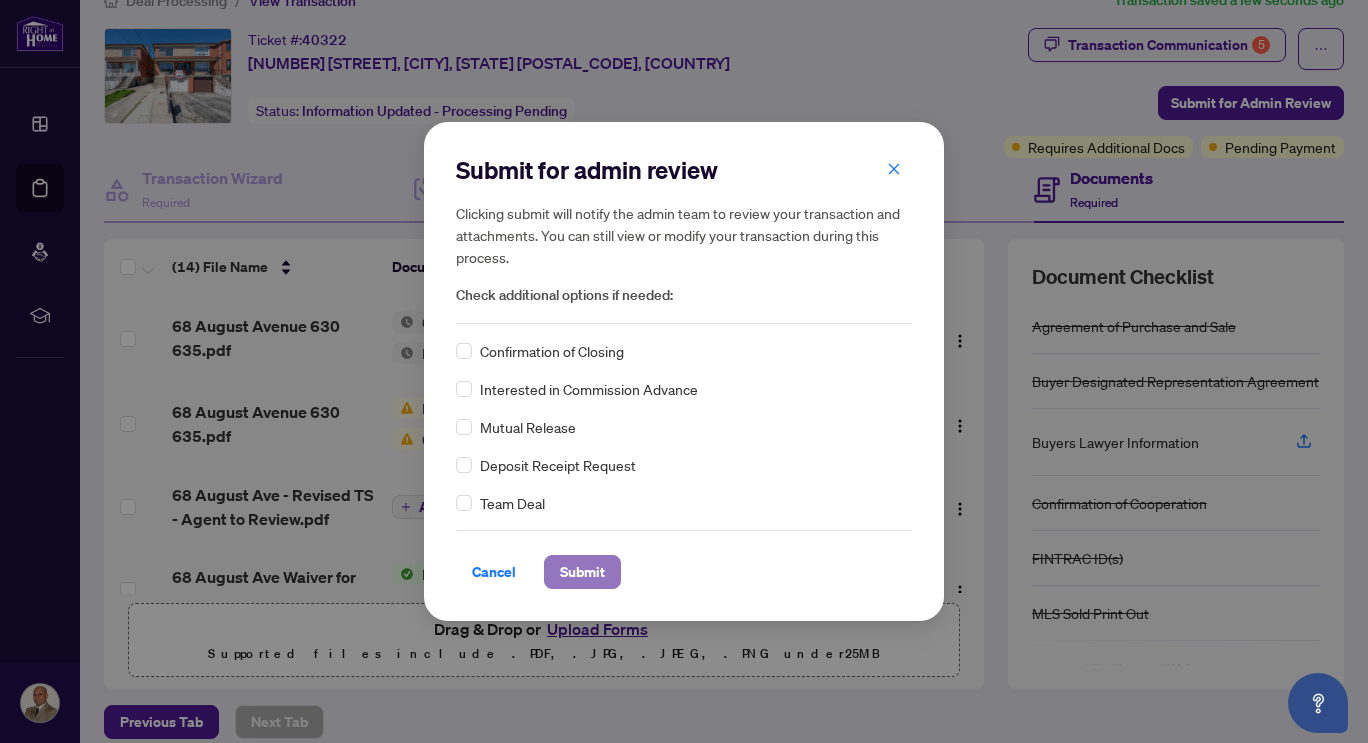 click on "Submit" at bounding box center [582, 572] 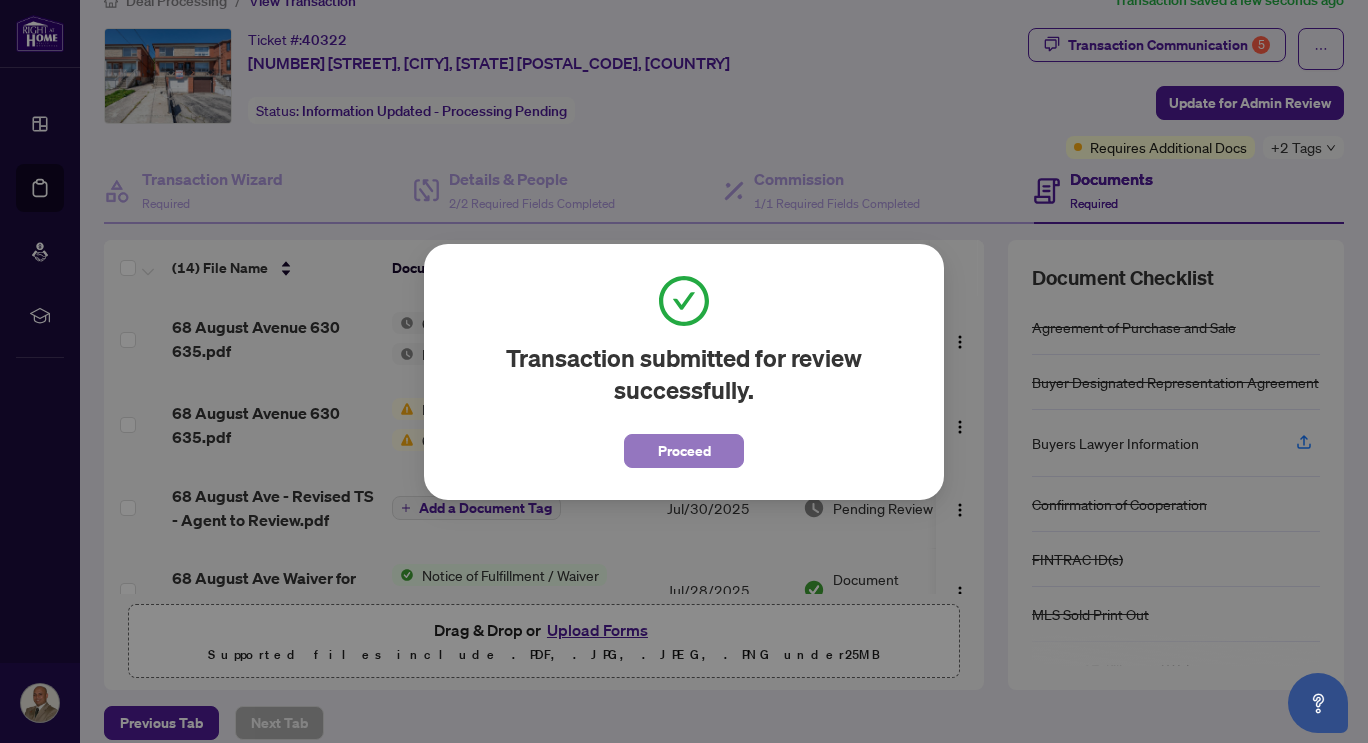 click on "Proceed" at bounding box center (684, 451) 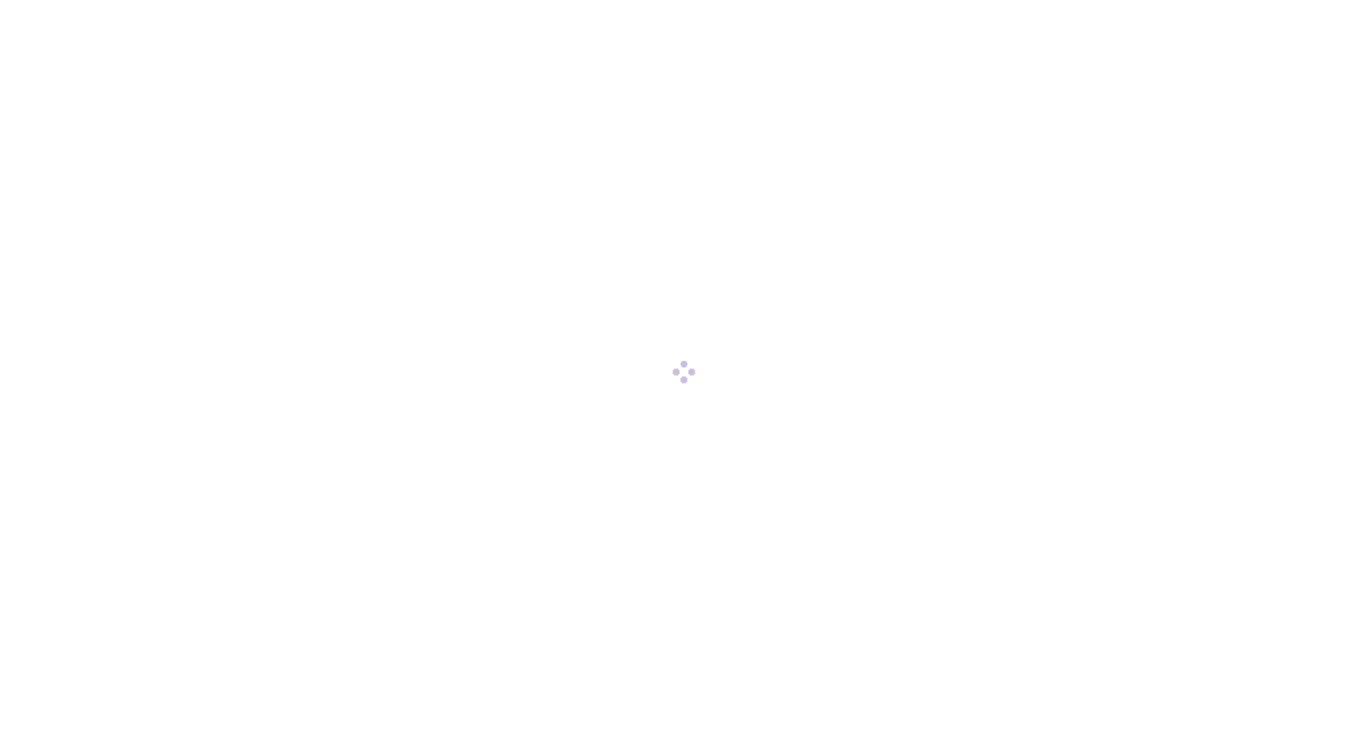 scroll, scrollTop: 0, scrollLeft: 0, axis: both 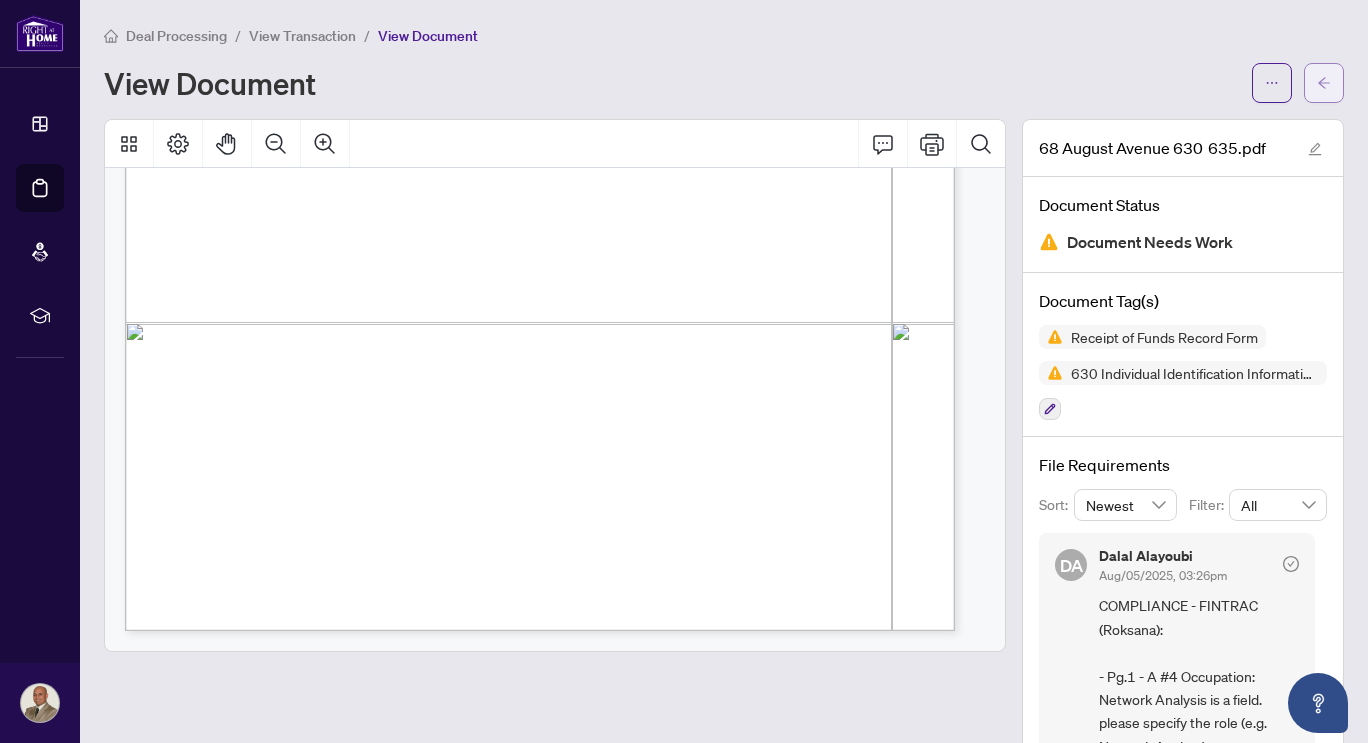 click 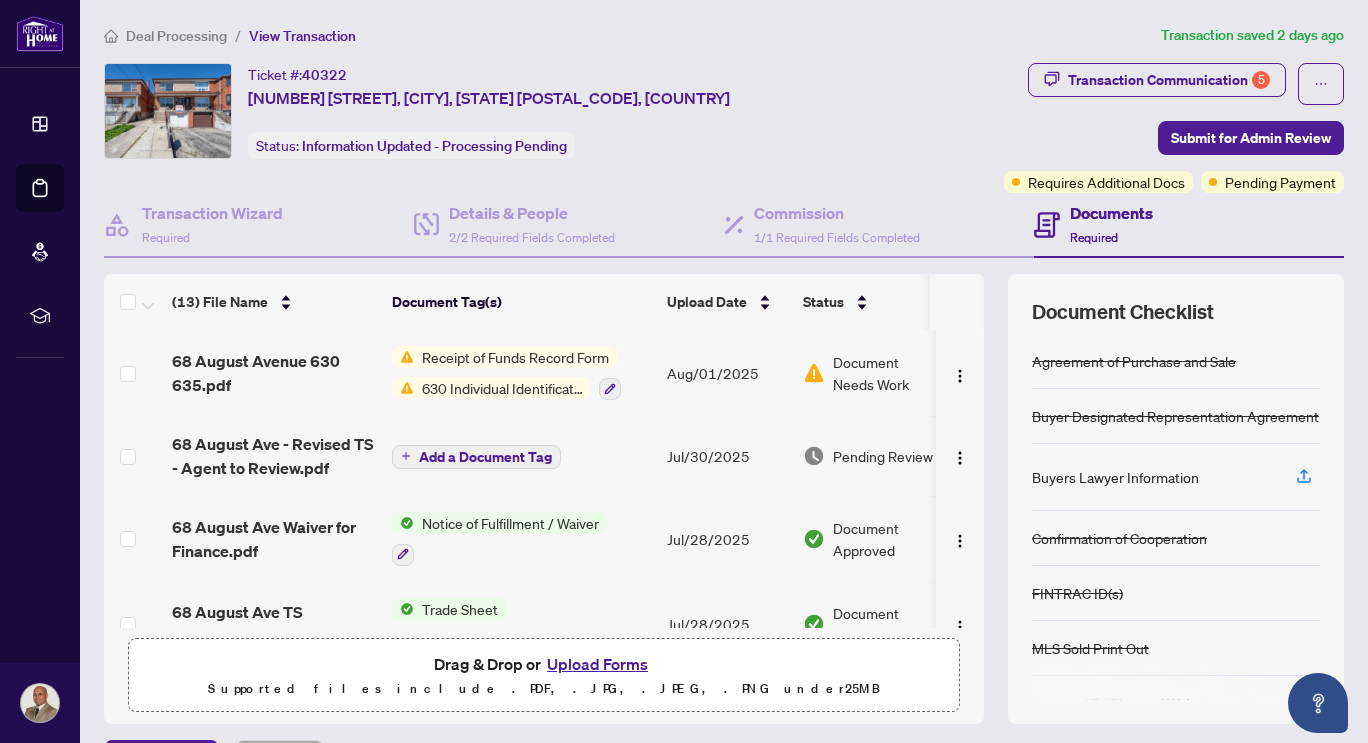 click on "Document Needs Work" at bounding box center (885, 373) 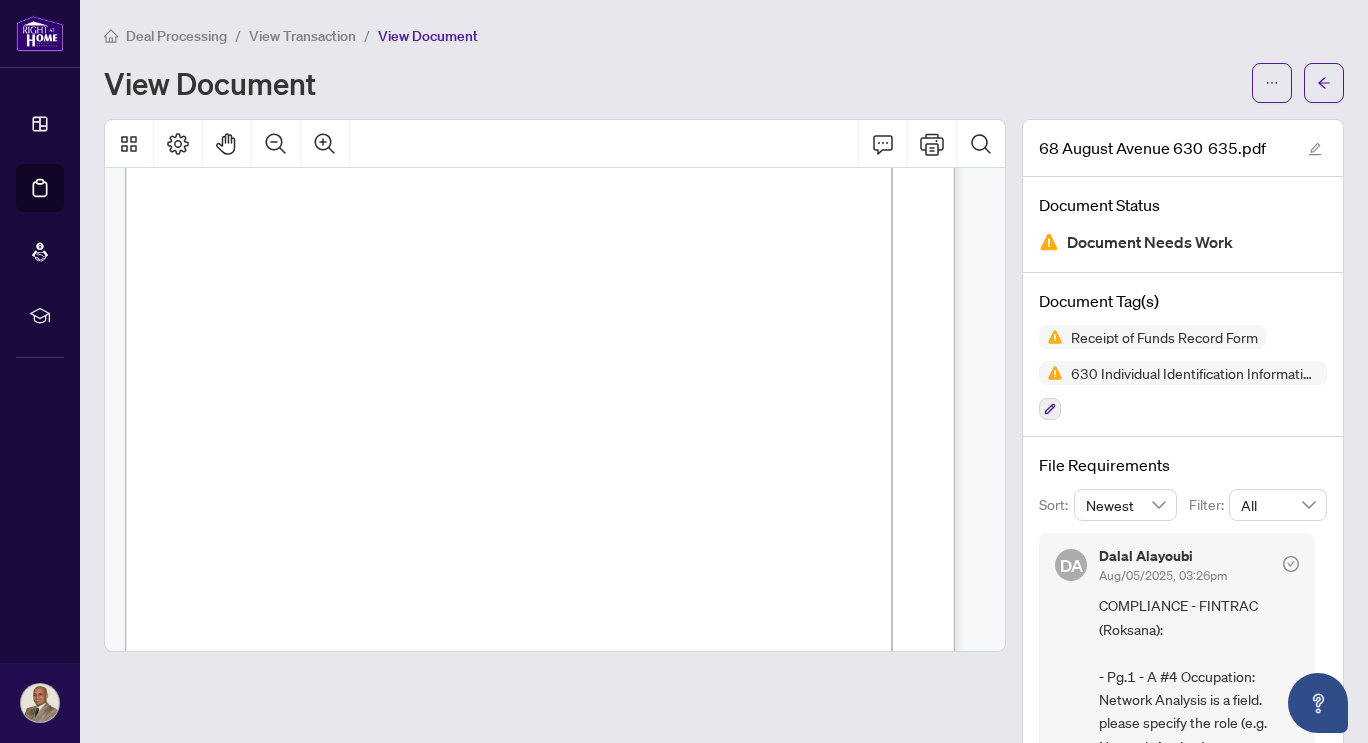 scroll, scrollTop: 289, scrollLeft: 0, axis: vertical 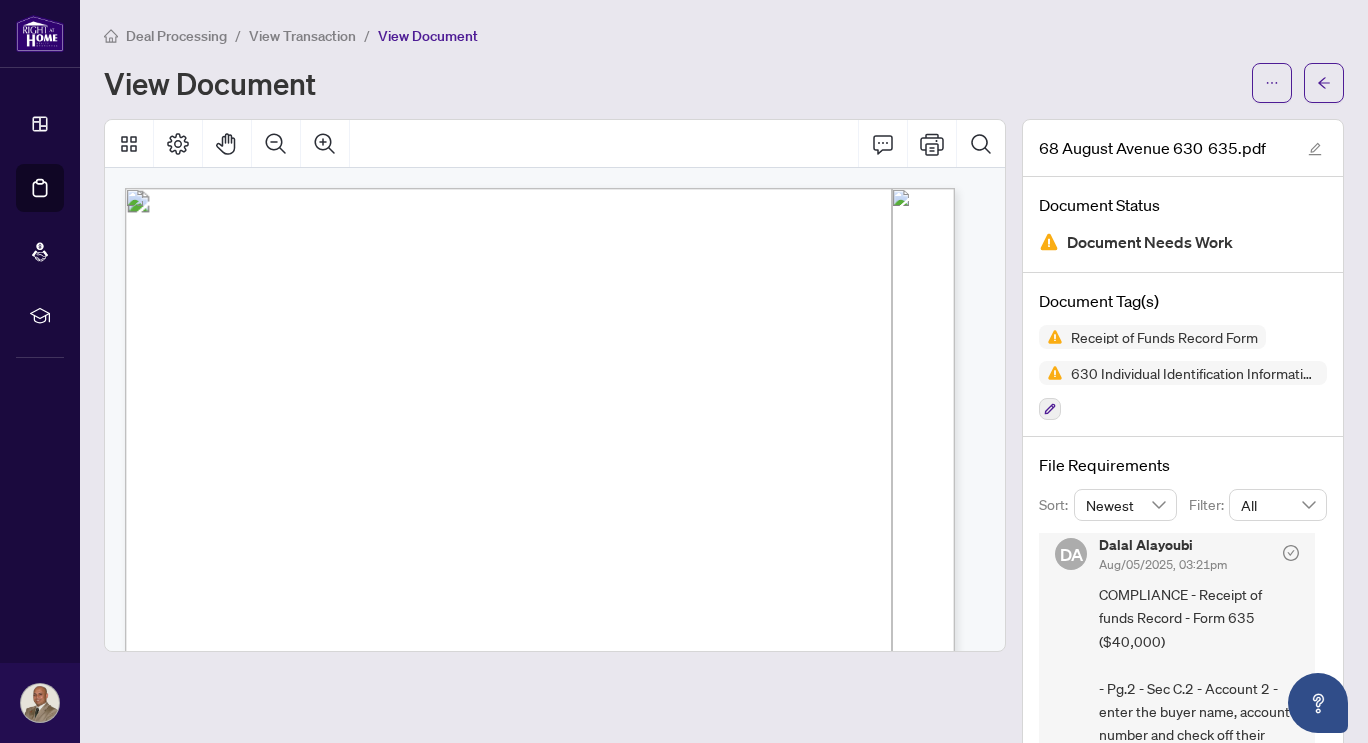 drag, startPoint x: 715, startPoint y: 461, endPoint x: 507, endPoint y: 200, distance: 333.74393 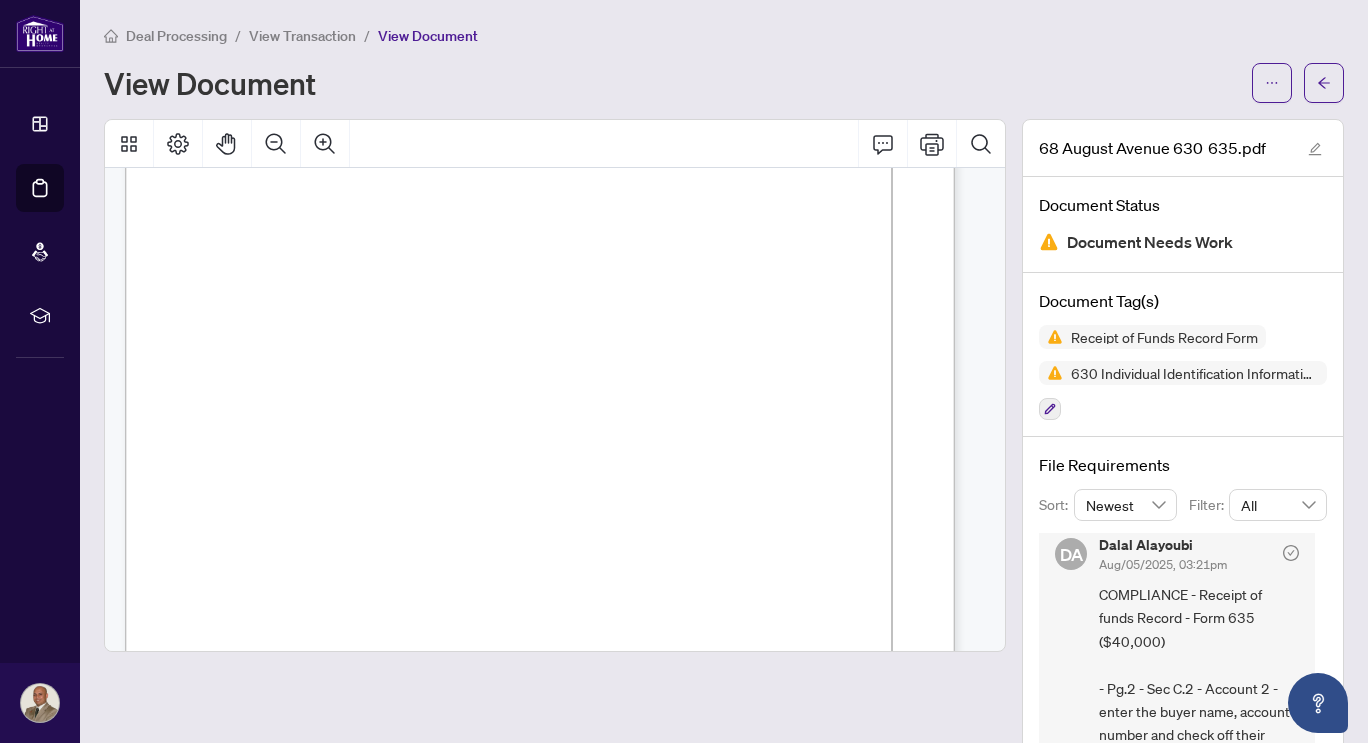 scroll, scrollTop: 4600, scrollLeft: 0, axis: vertical 